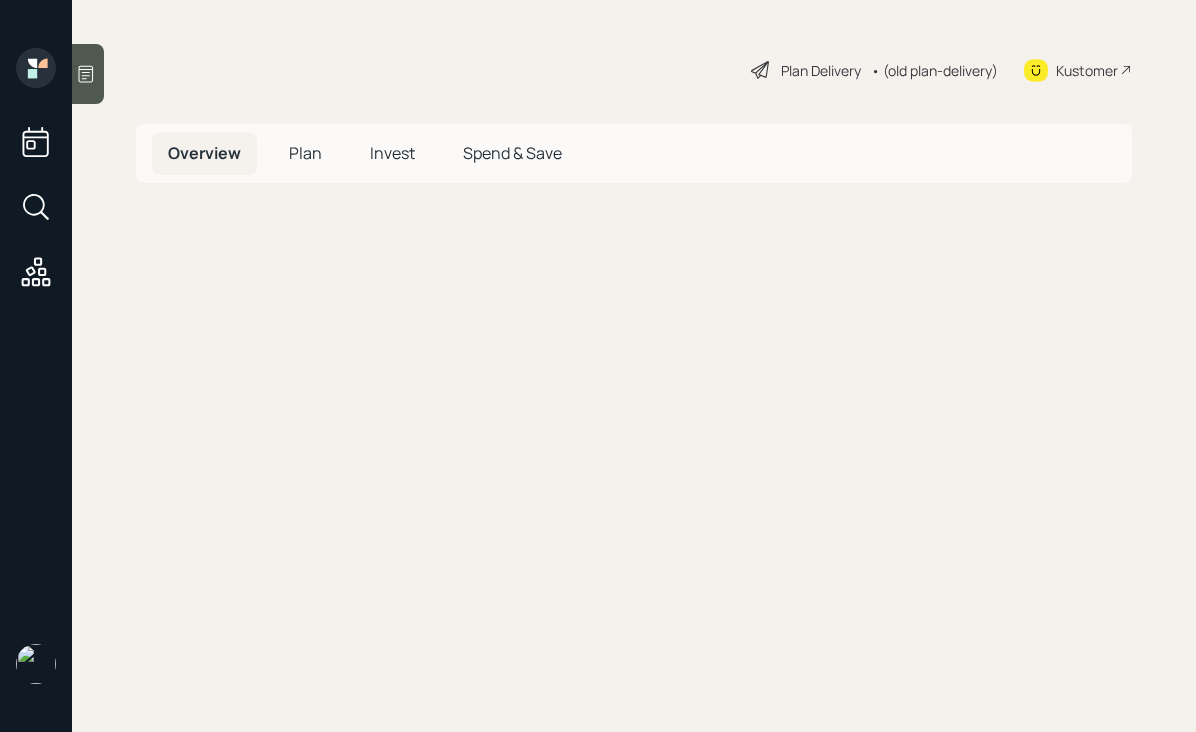 scroll, scrollTop: 0, scrollLeft: 0, axis: both 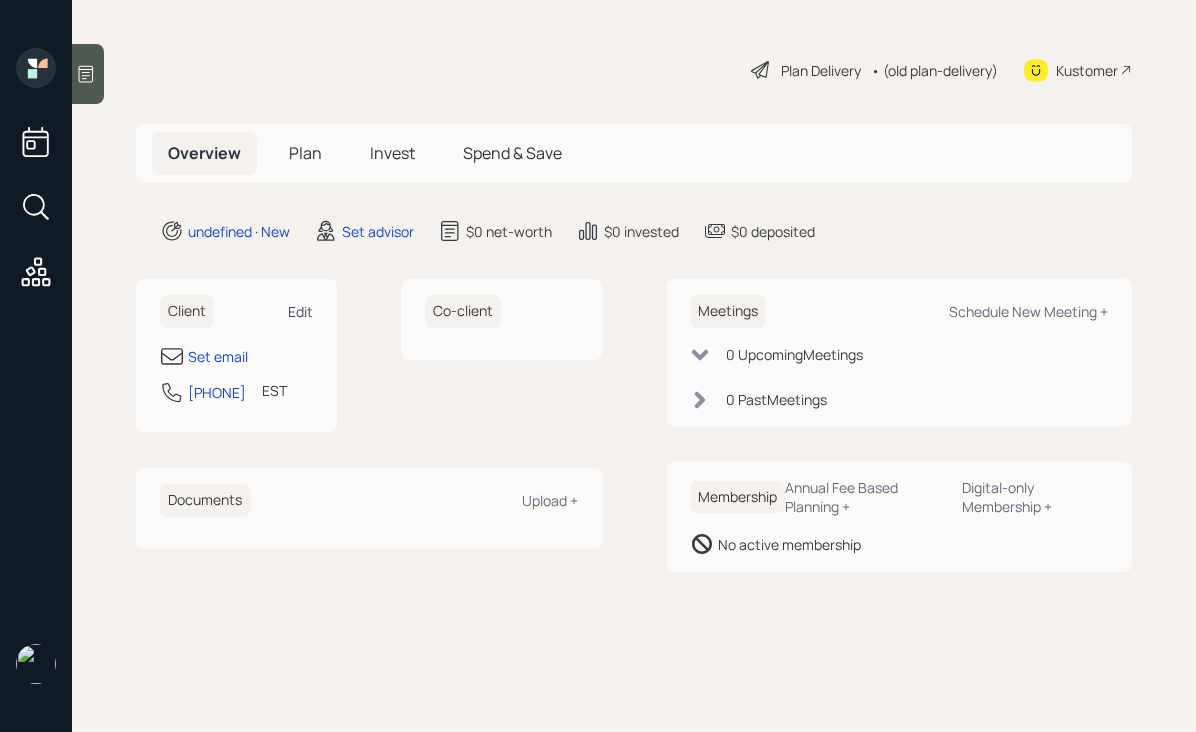 click on "Edit" at bounding box center [300, 311] 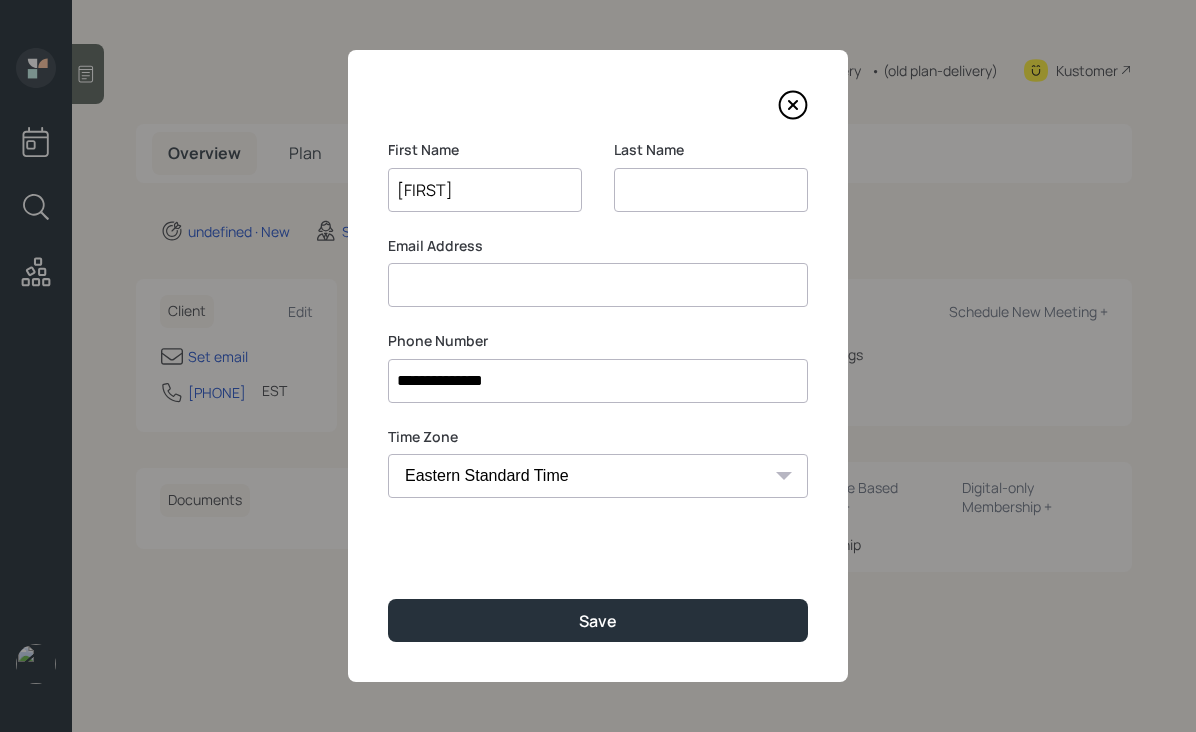 type on "Michael" 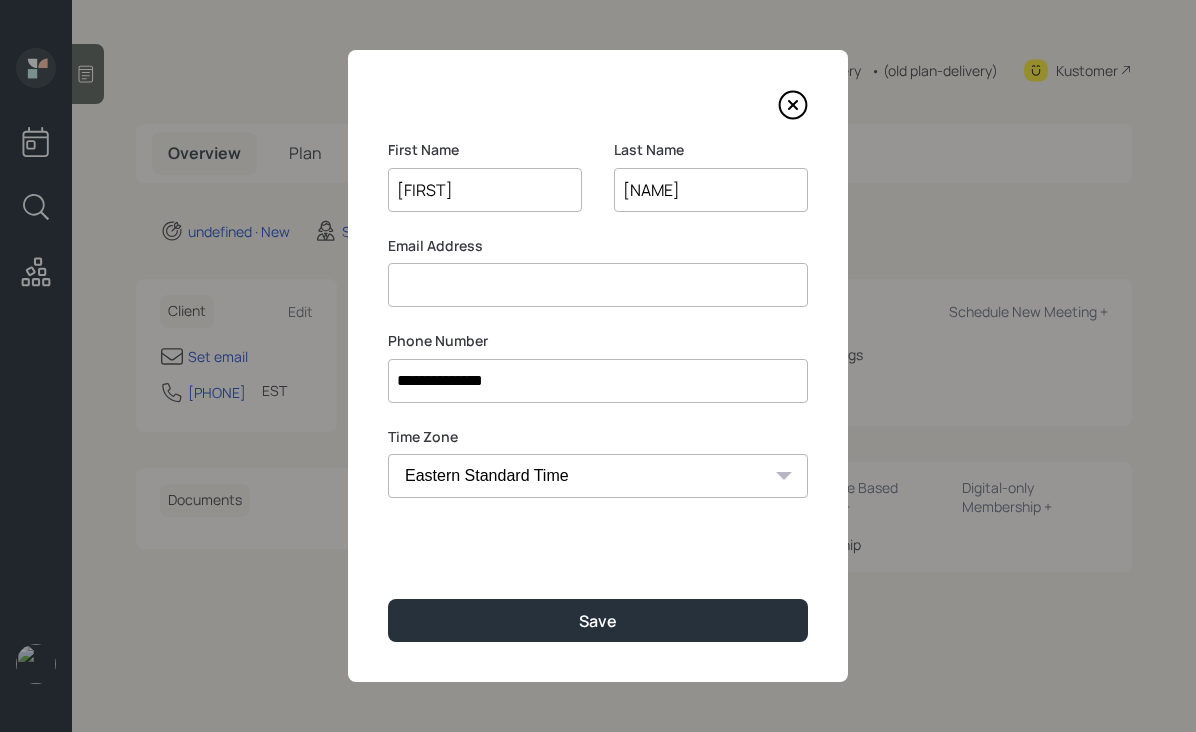 type on "Bland" 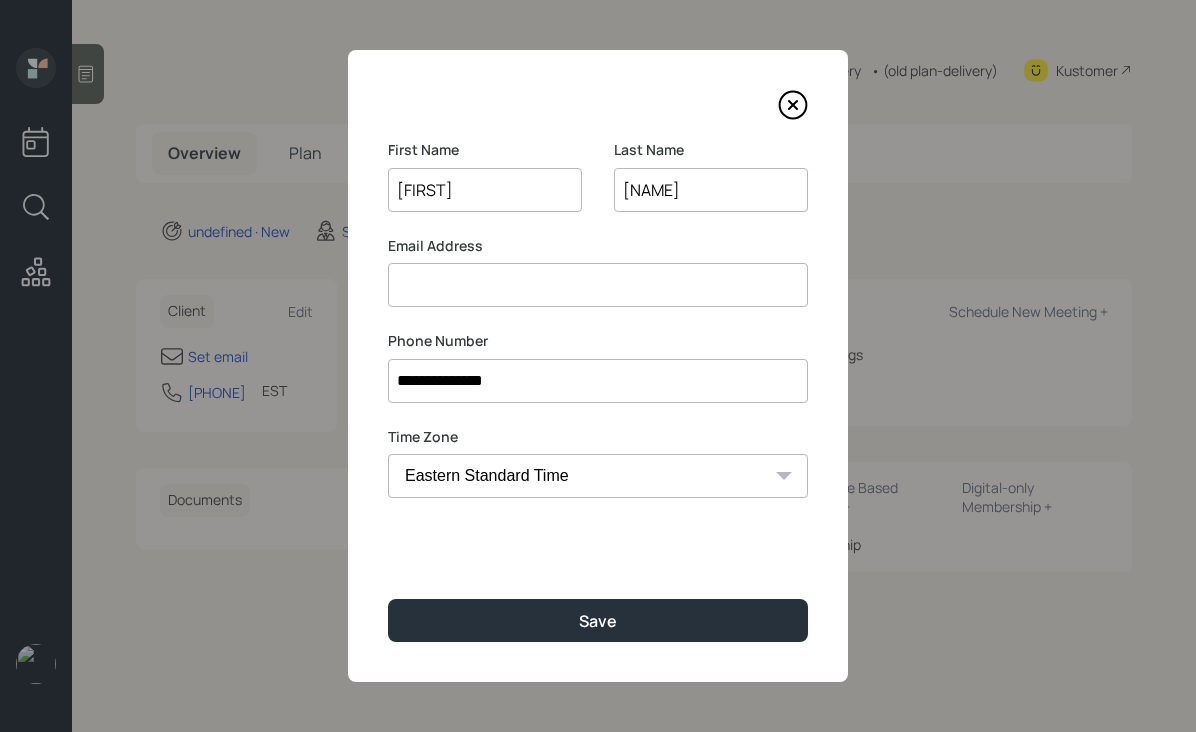 click at bounding box center (598, 285) 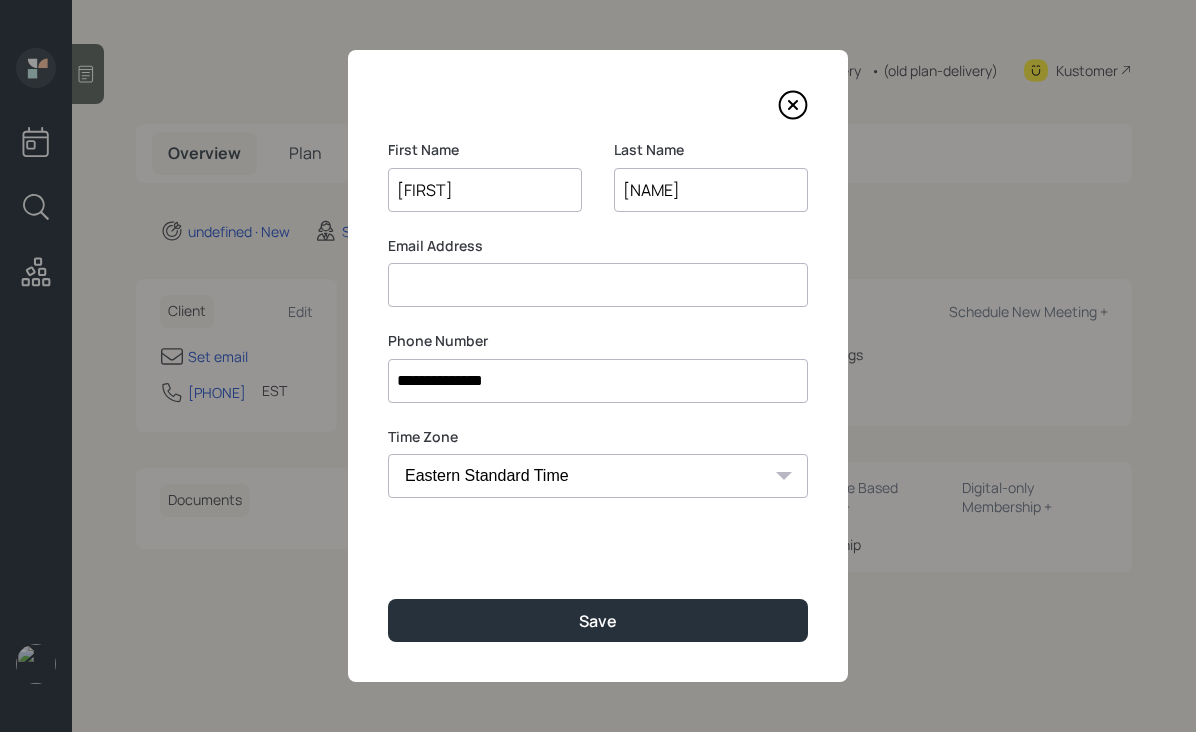 paste on "[EMAIL]" 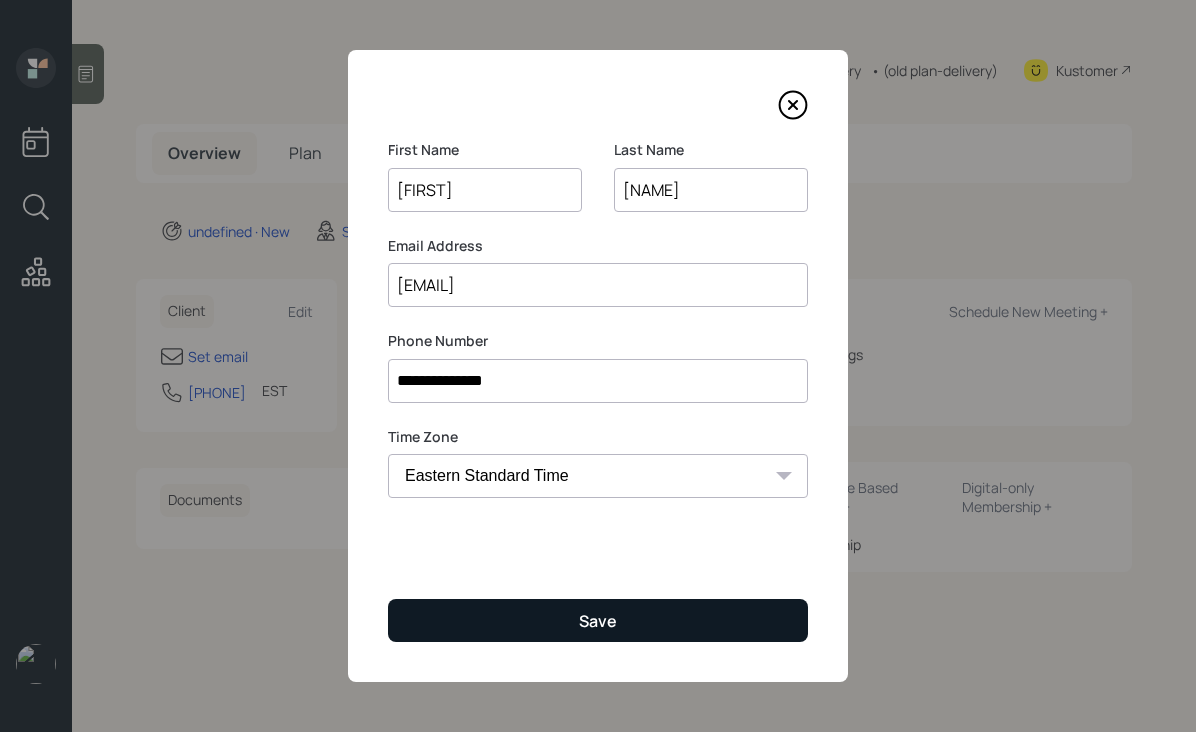 type on "[EMAIL]" 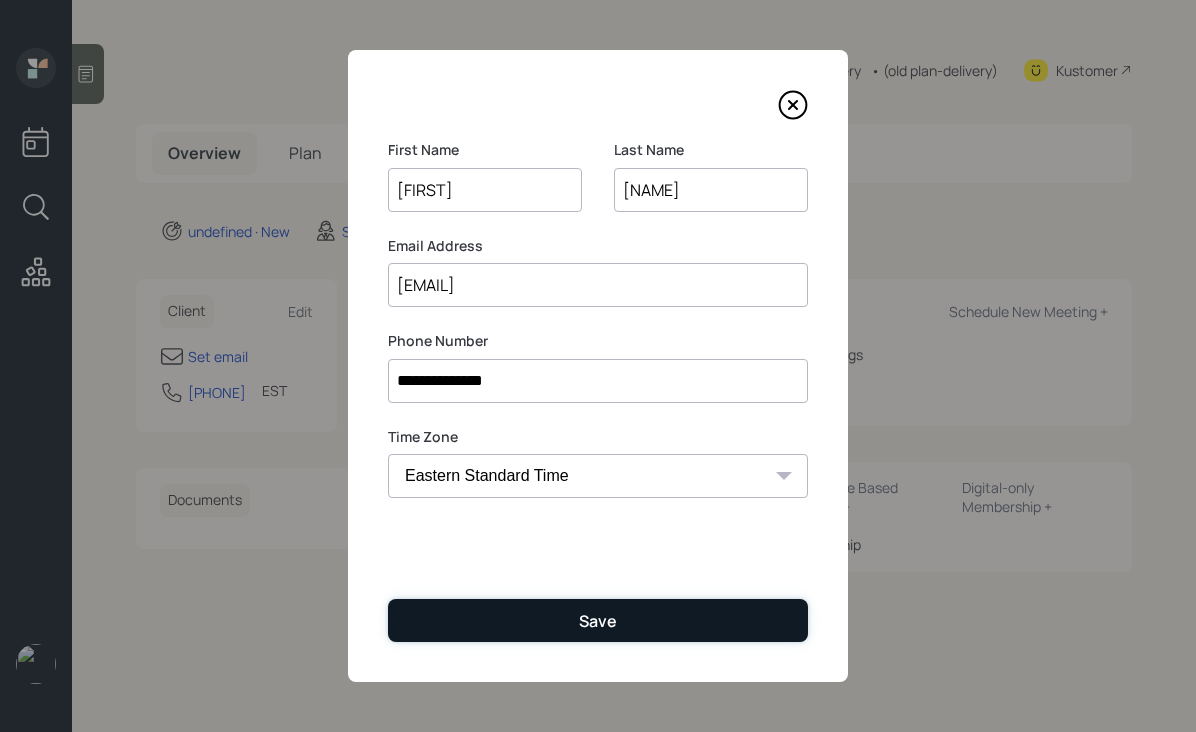 click on "Save" at bounding box center [598, 620] 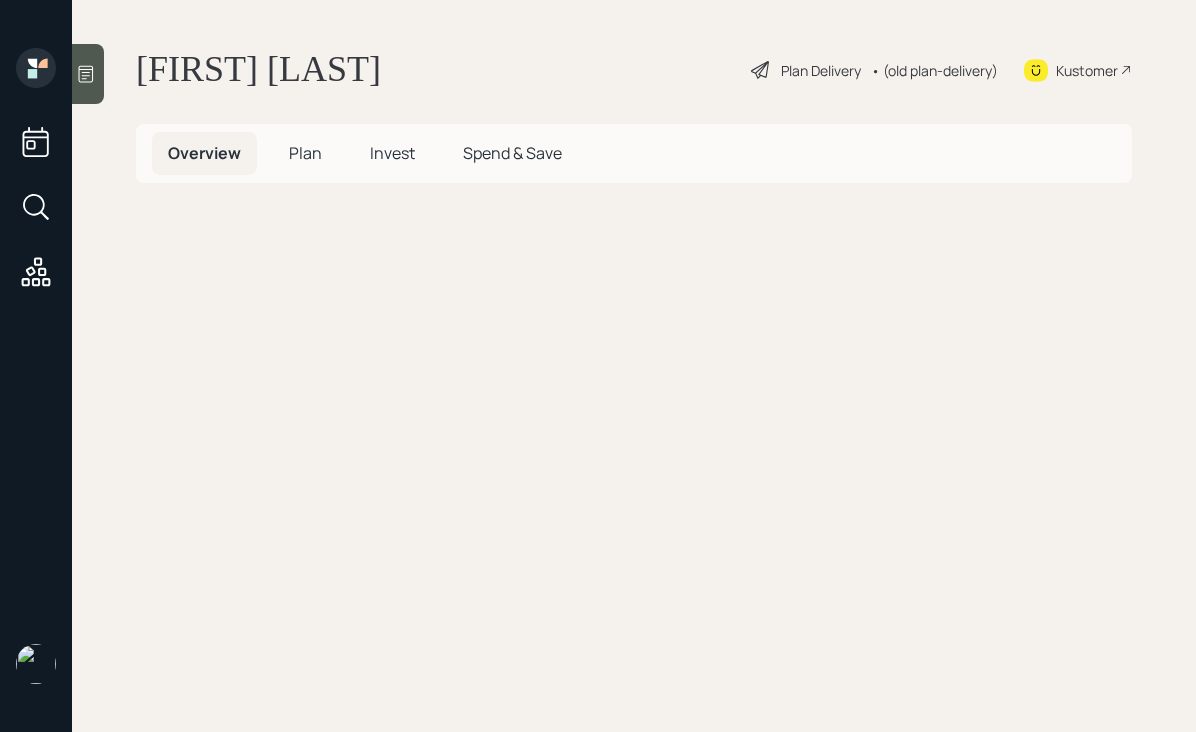 scroll, scrollTop: 0, scrollLeft: 0, axis: both 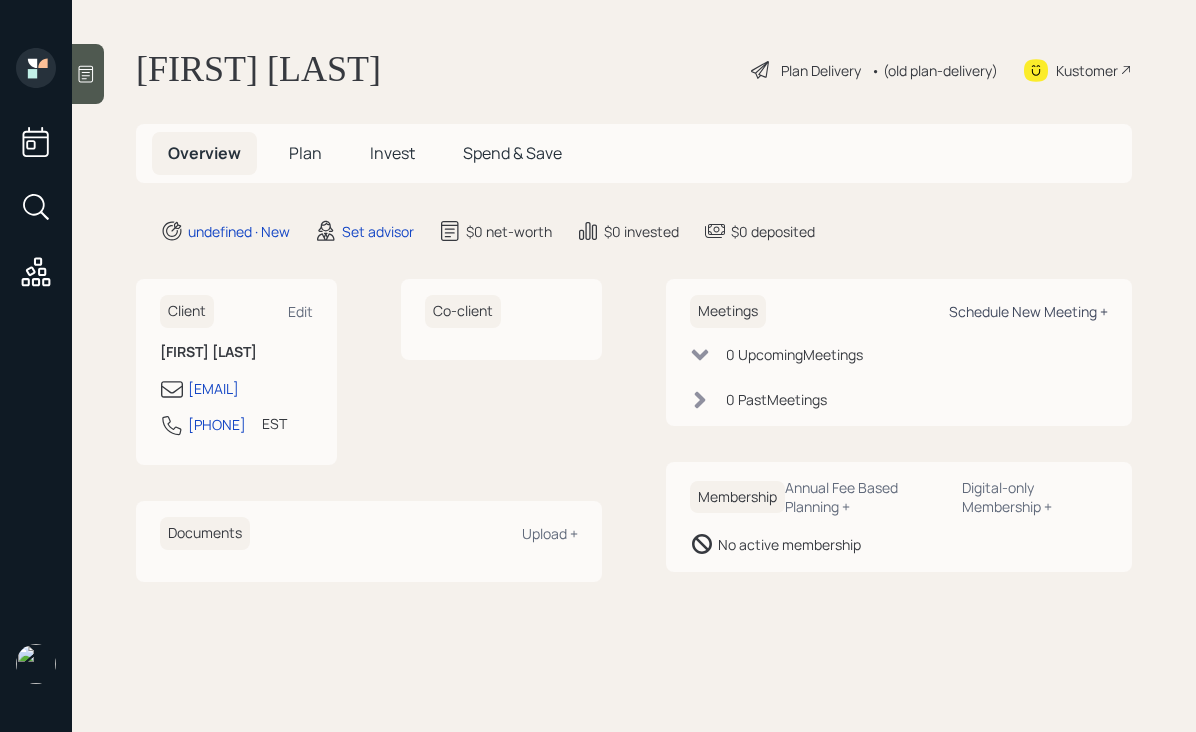 click on "Schedule New Meeting +" at bounding box center (300, 311) 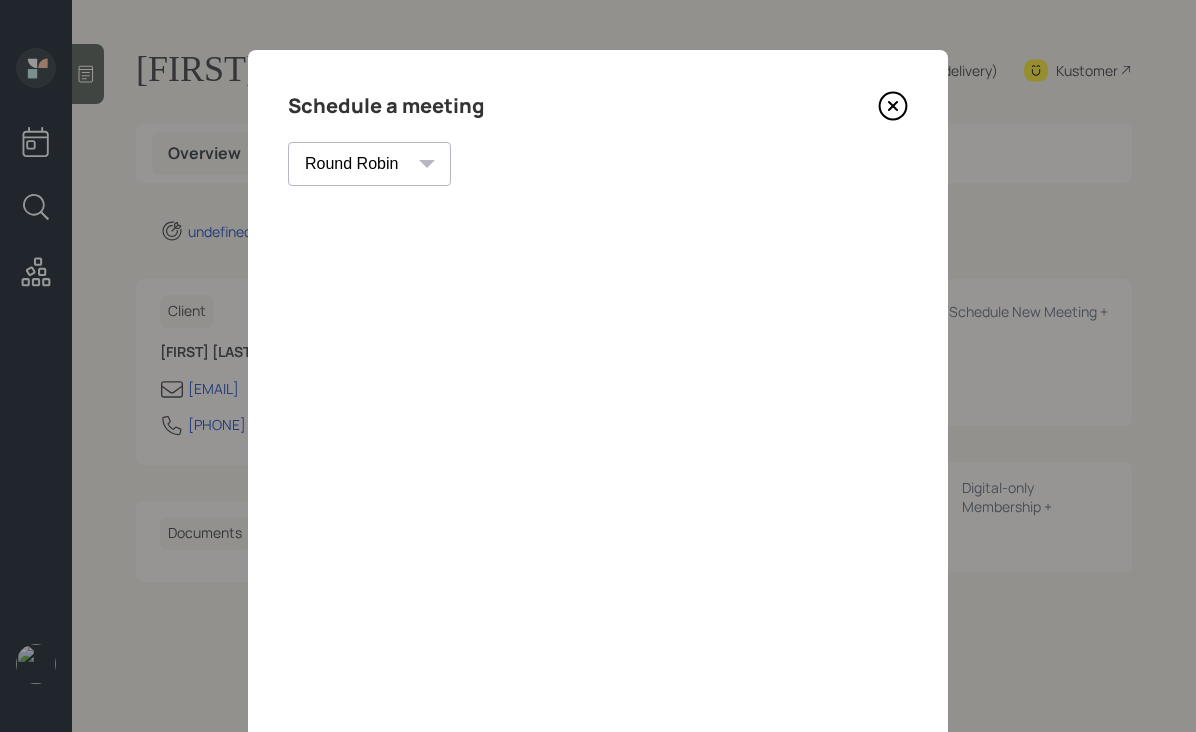 click at bounding box center (893, 106) 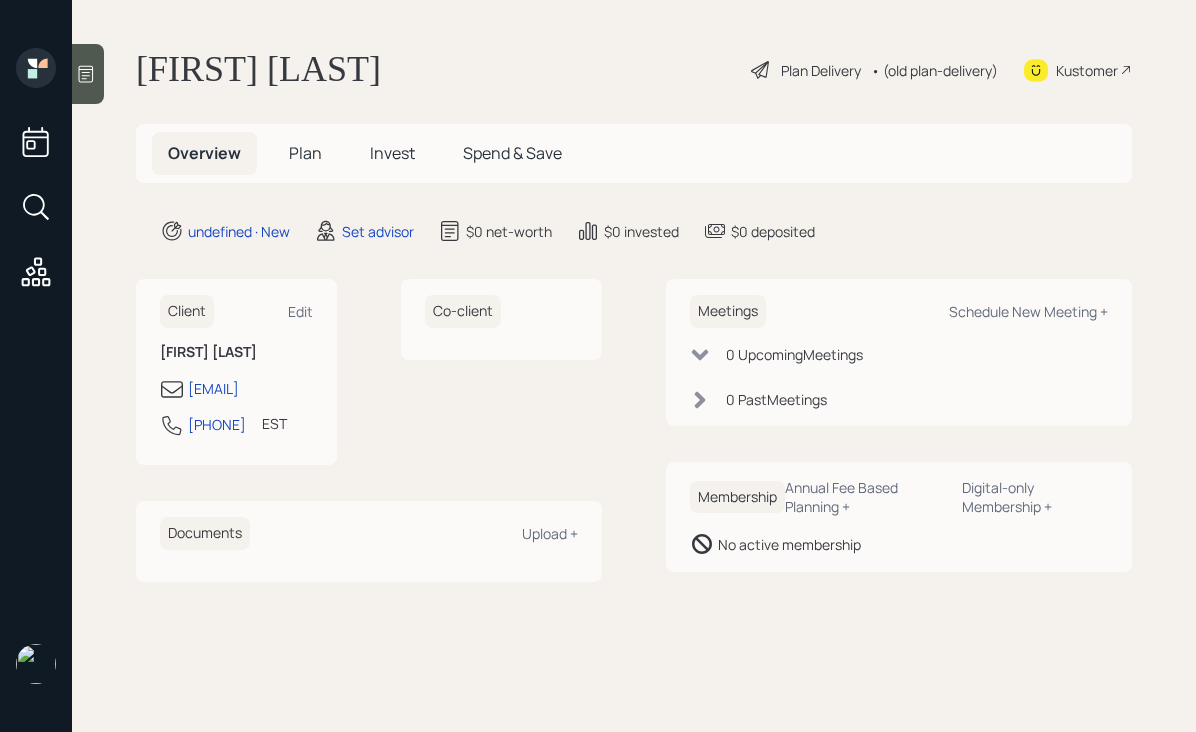 click at bounding box center [86, 74] 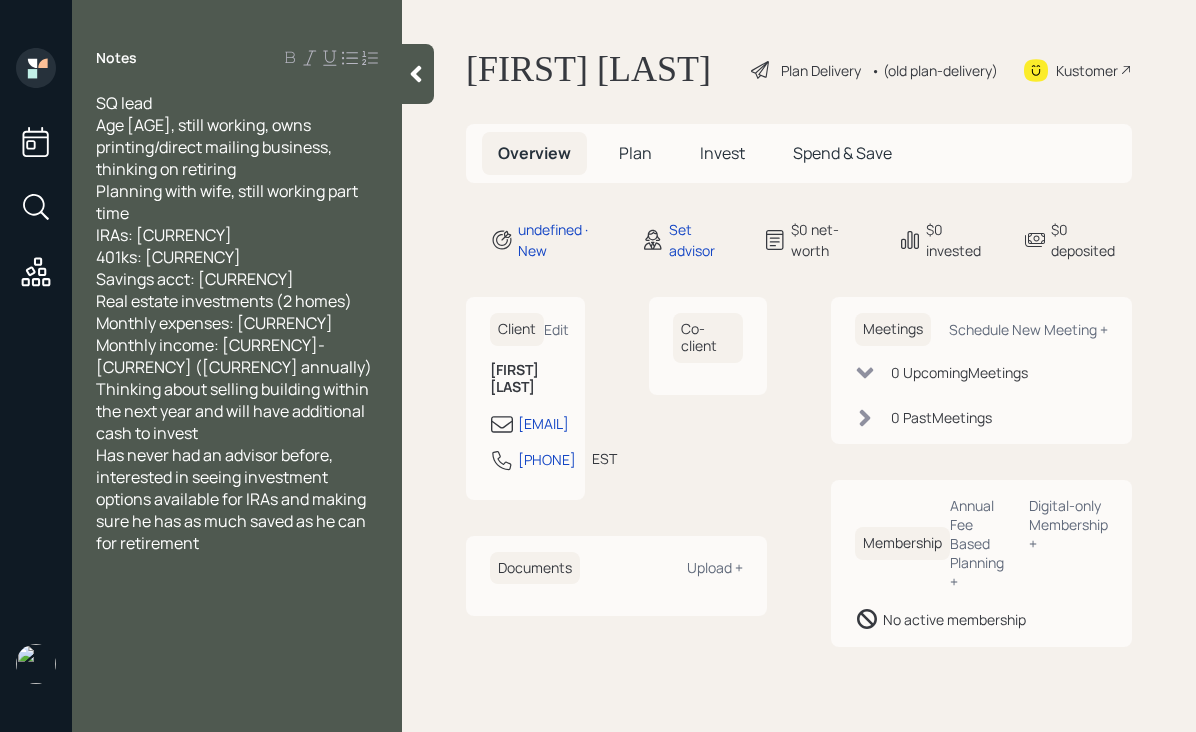 click at bounding box center (416, 74) 